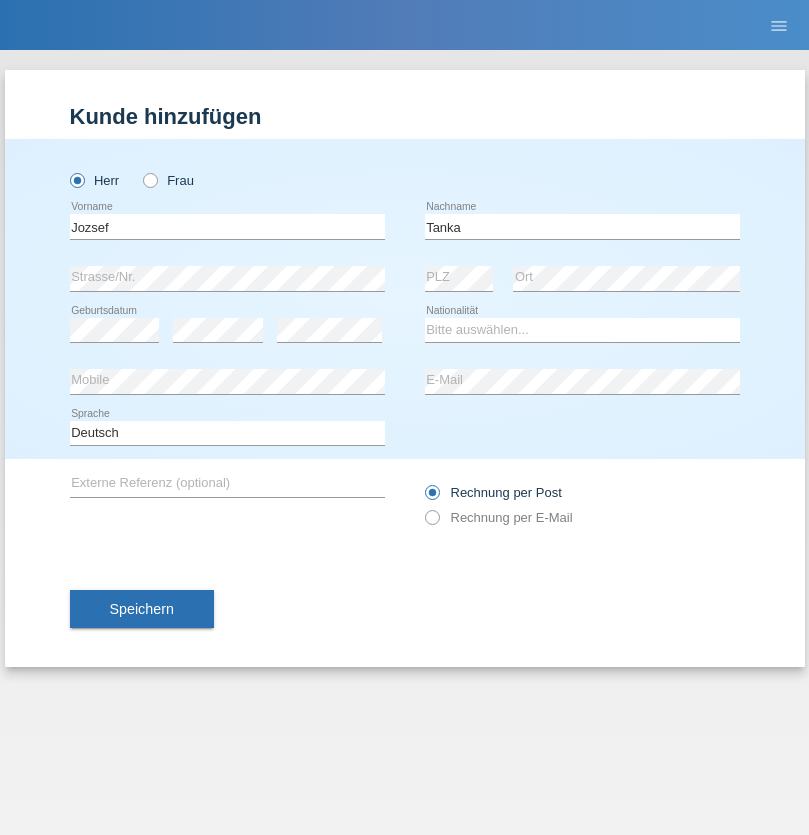 scroll, scrollTop: 0, scrollLeft: 0, axis: both 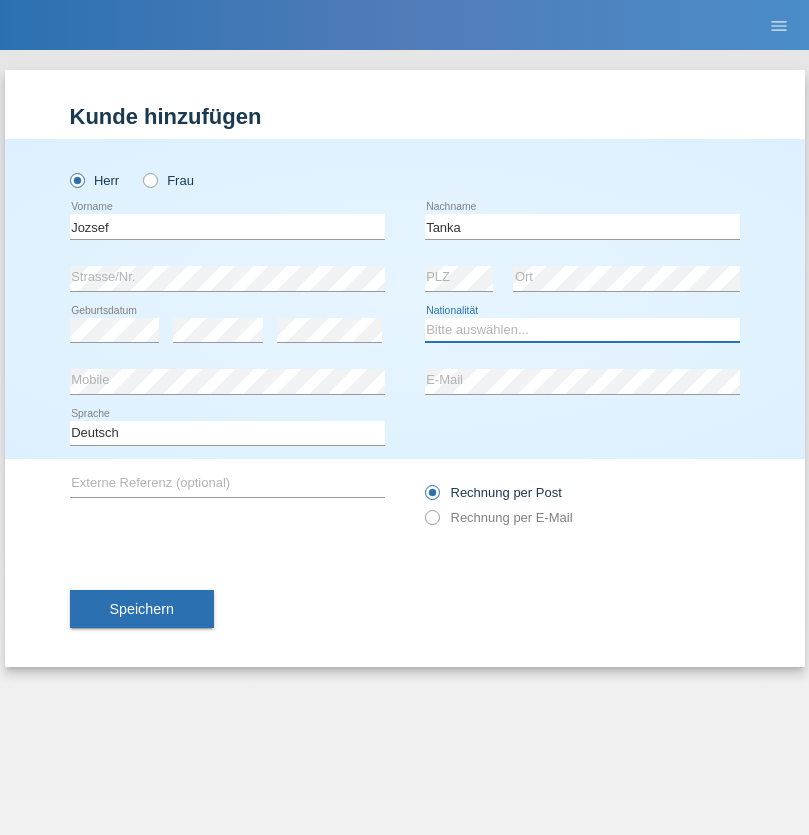 select on "HU" 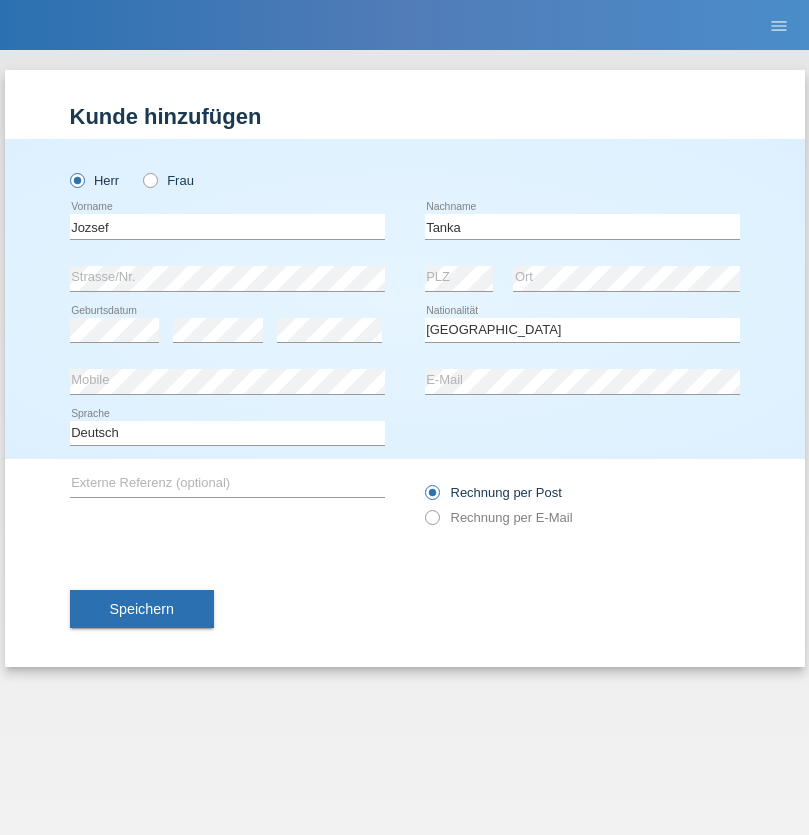 select on "C" 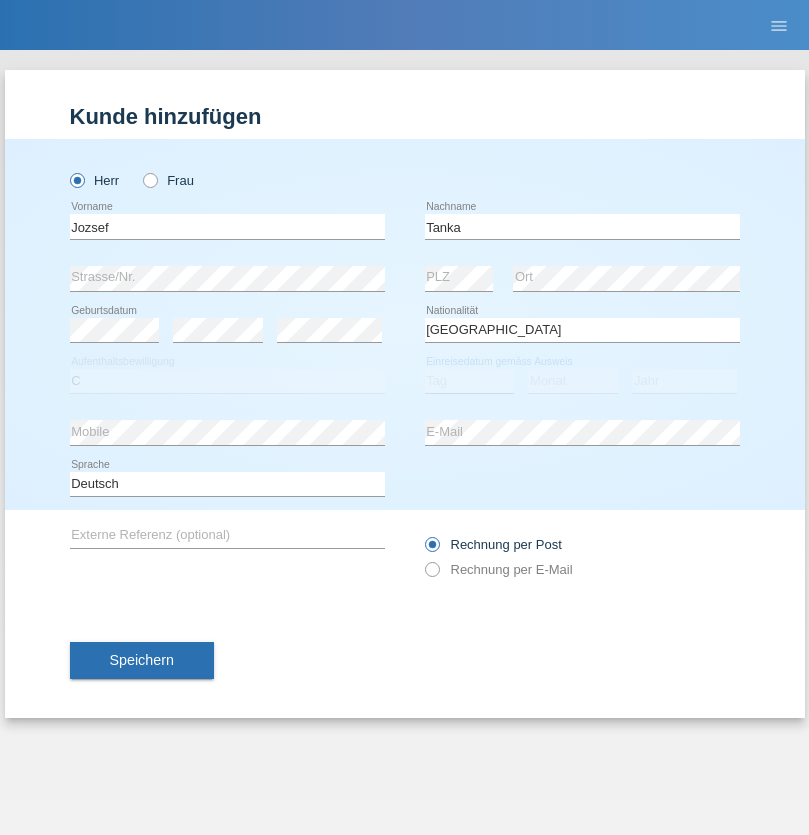 select on "17" 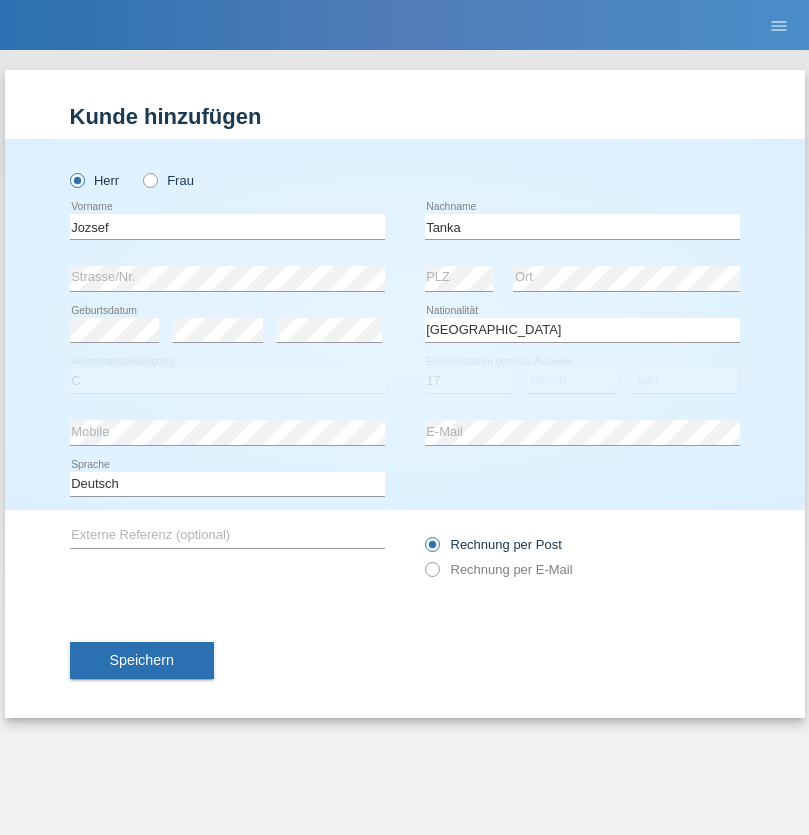 select on "03" 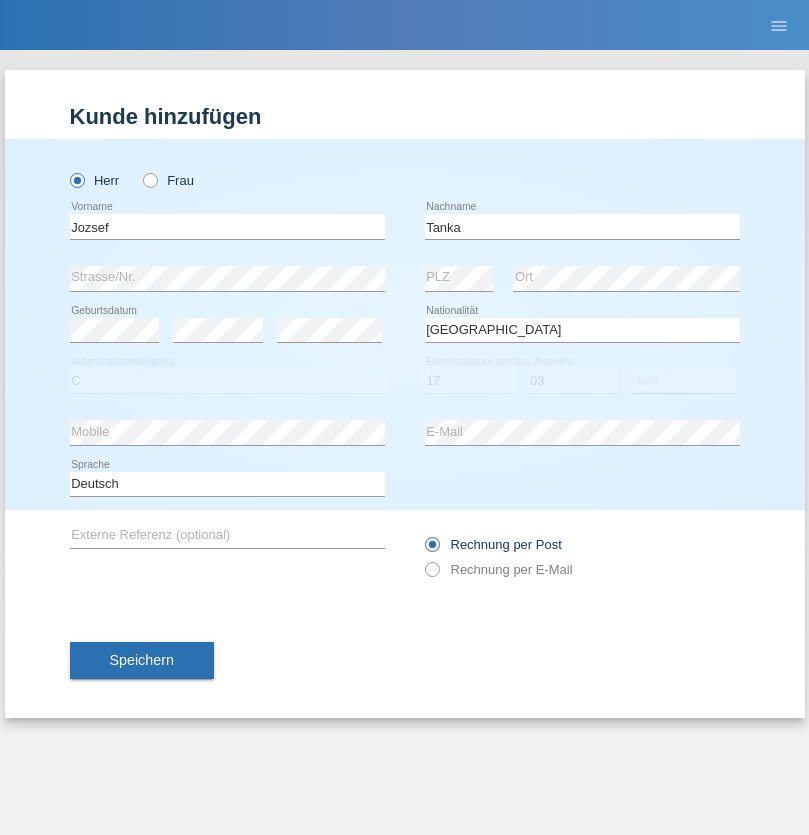 select on "2010" 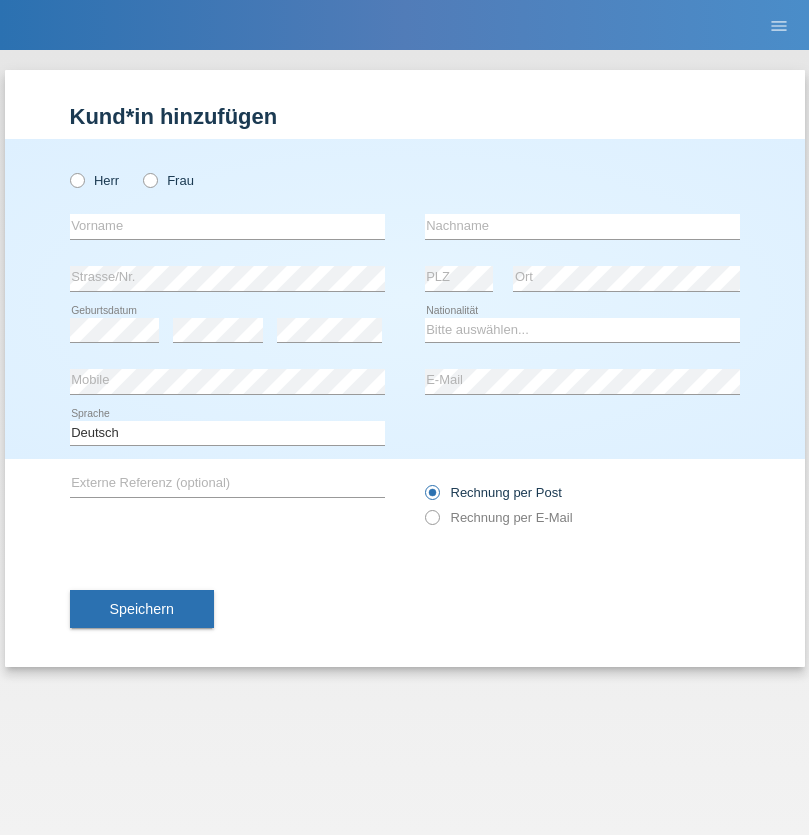 scroll, scrollTop: 0, scrollLeft: 0, axis: both 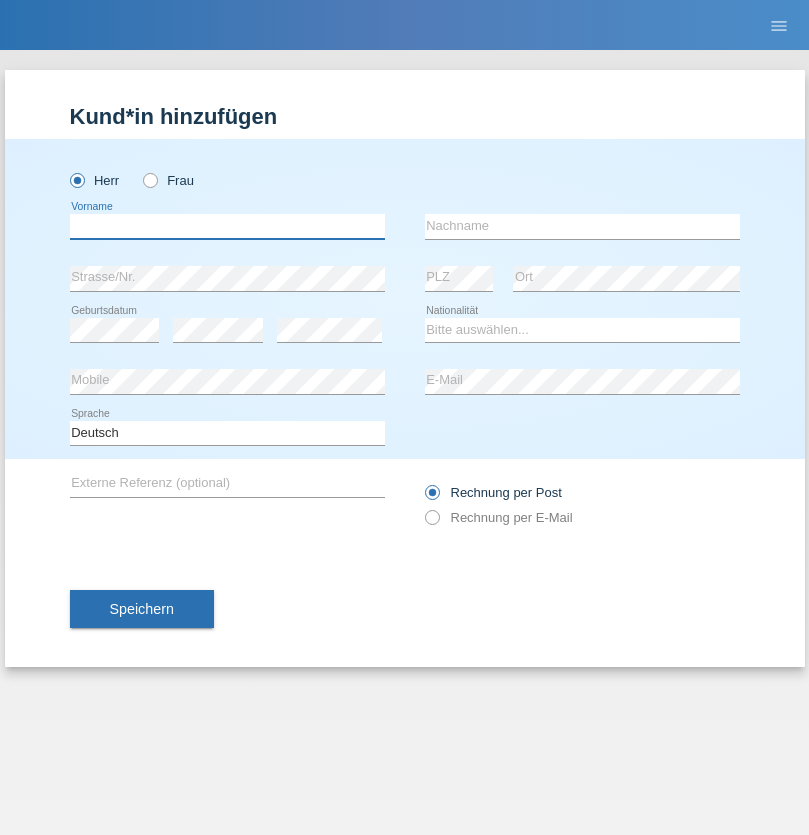 click at bounding box center (227, 226) 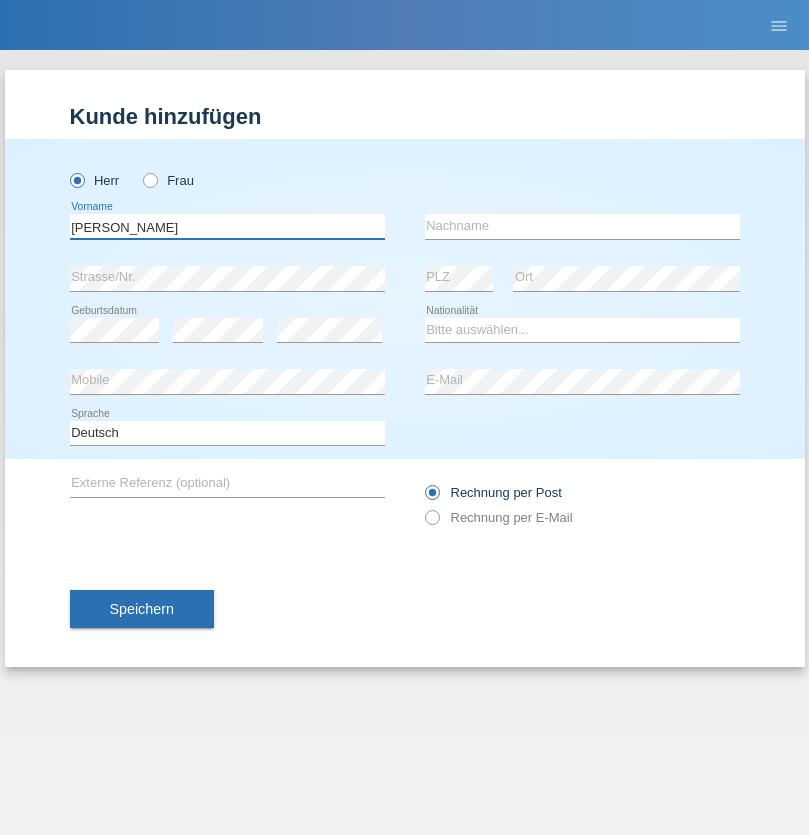 type on "[PERSON_NAME]" 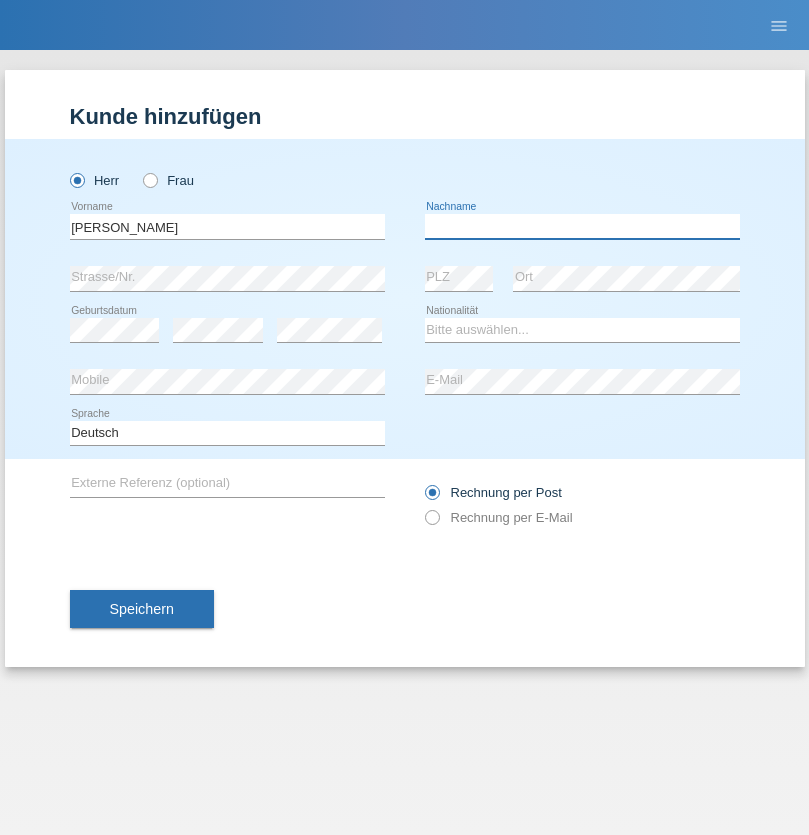 click at bounding box center (582, 226) 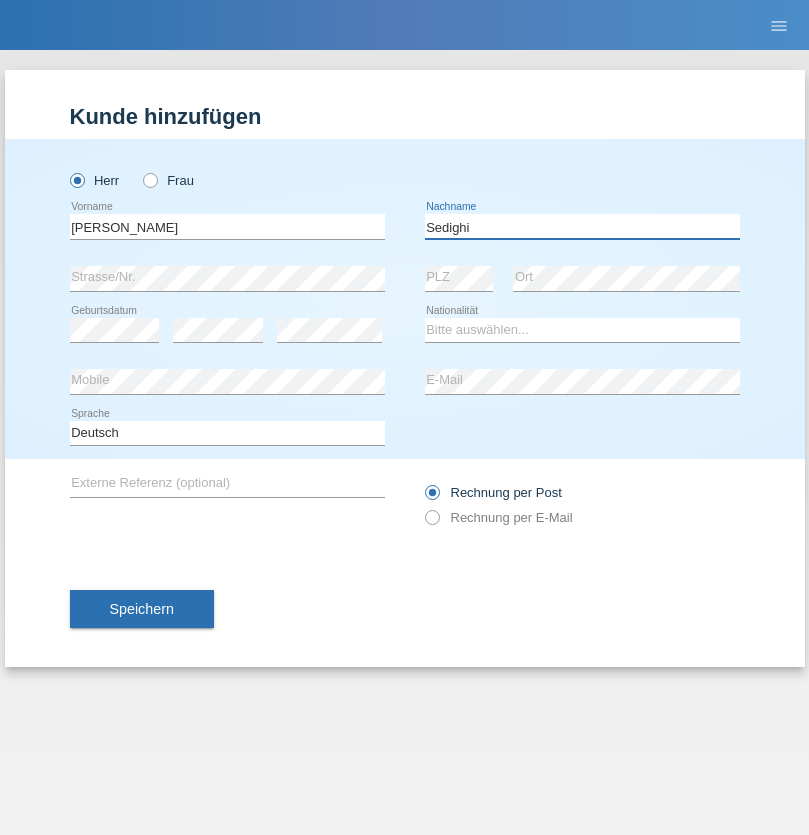 type on "Sedighi" 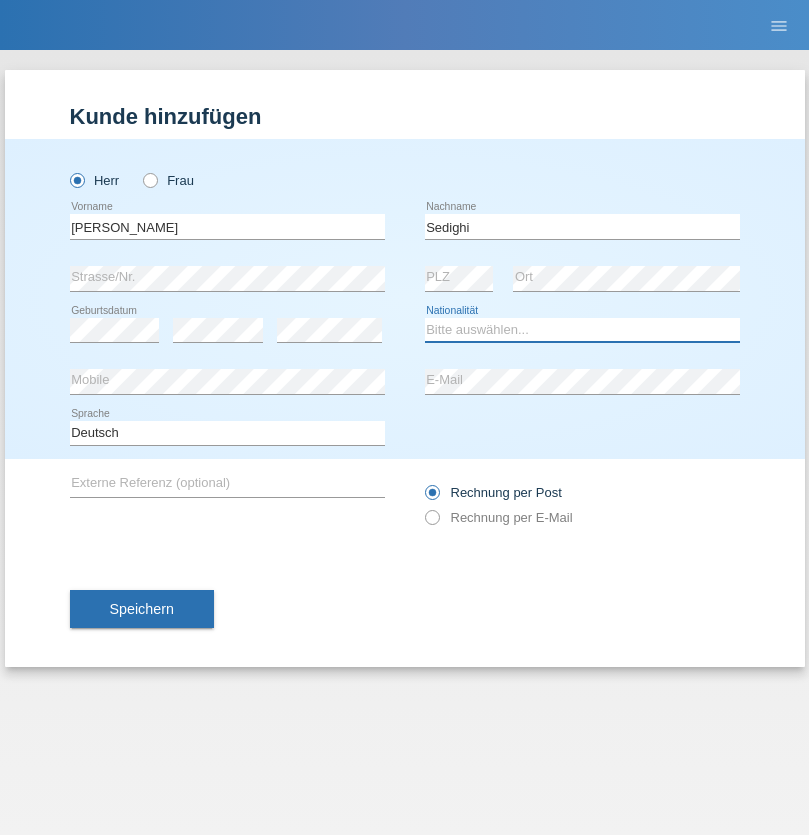 select on "AF" 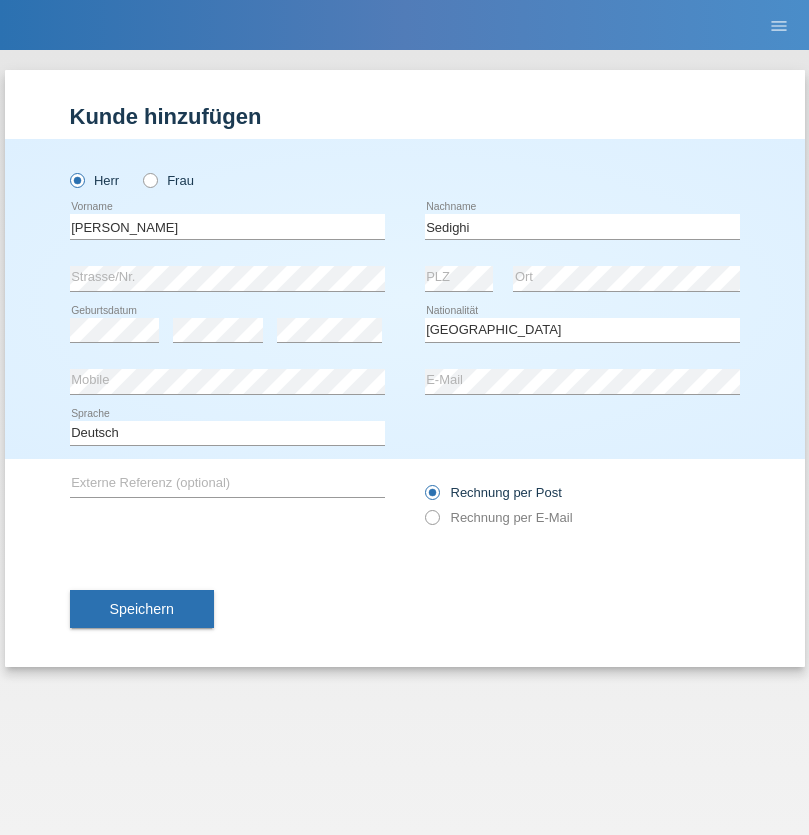 select on "C" 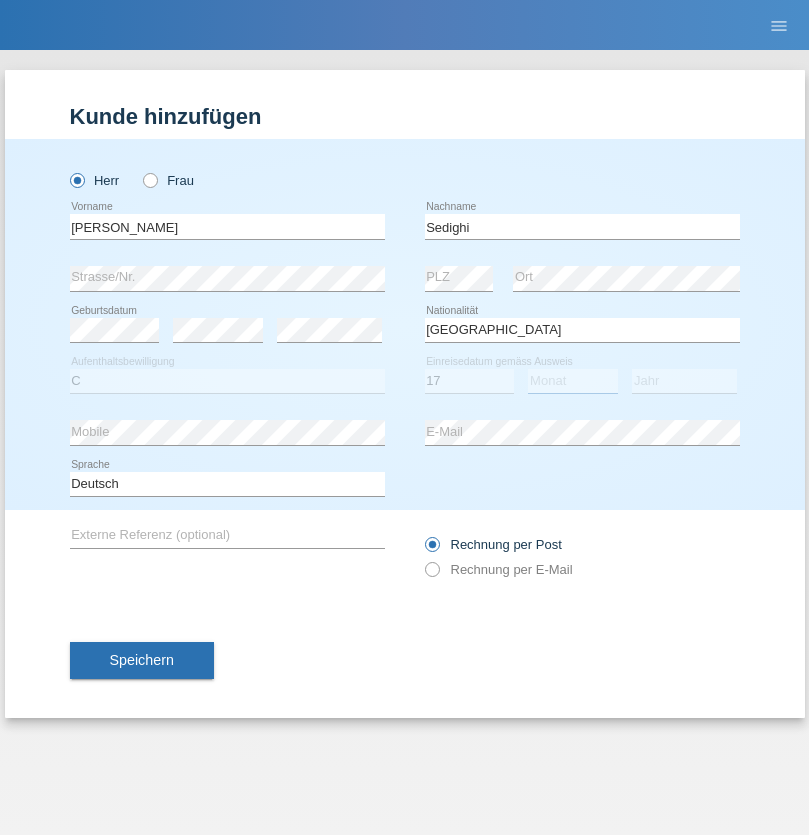 select on "10" 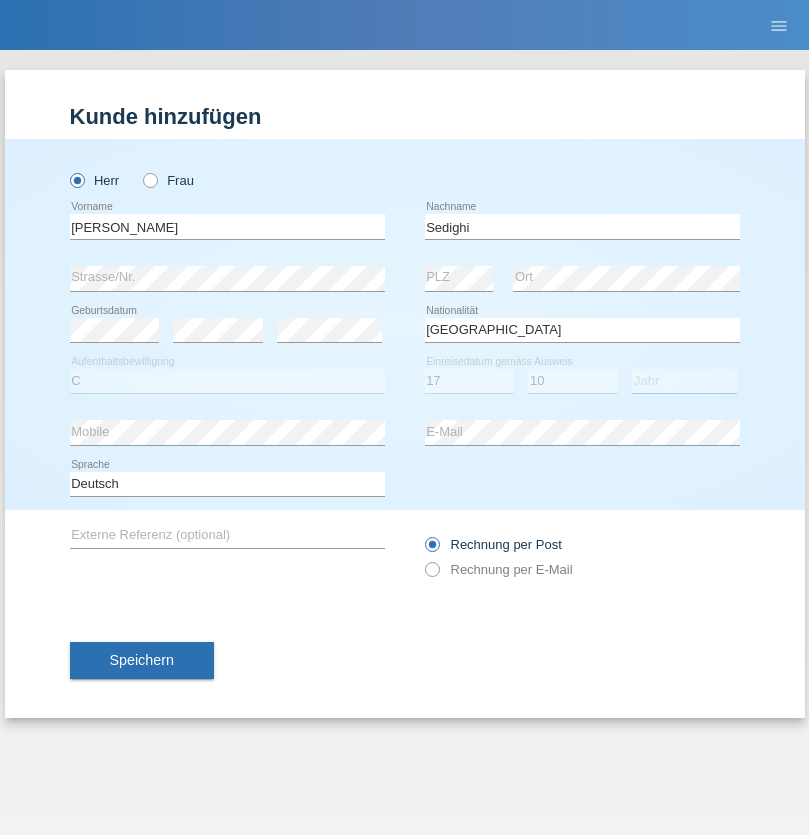 select on "2015" 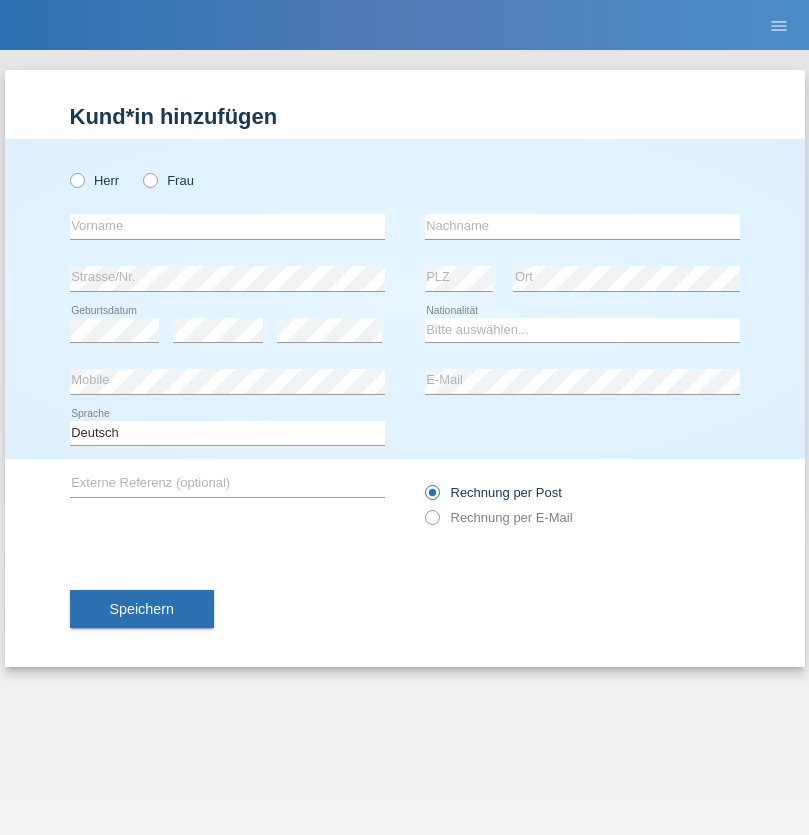 scroll, scrollTop: 0, scrollLeft: 0, axis: both 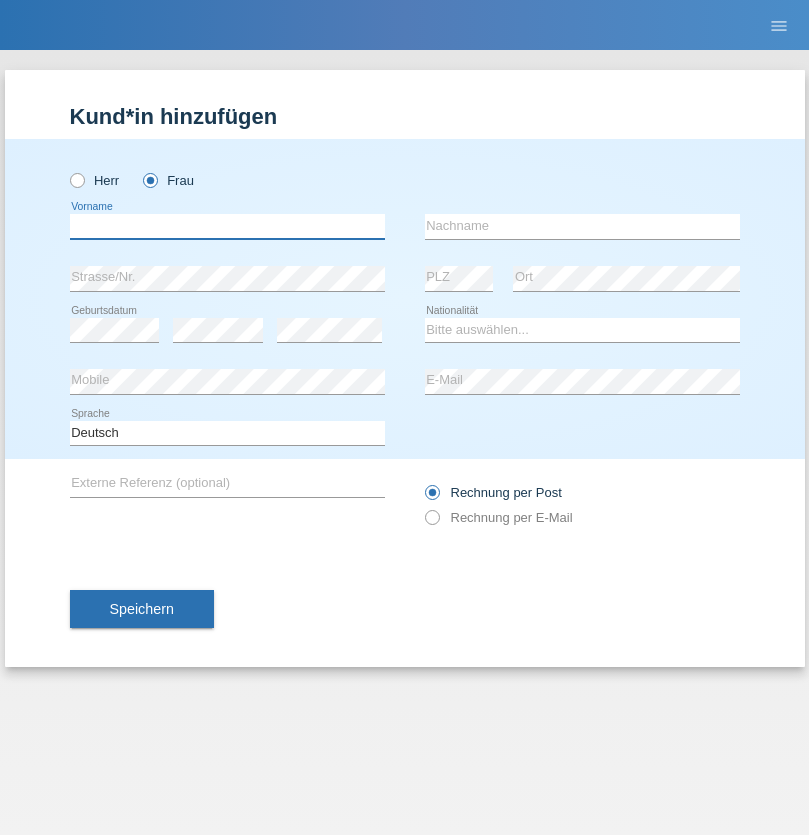 click at bounding box center [227, 226] 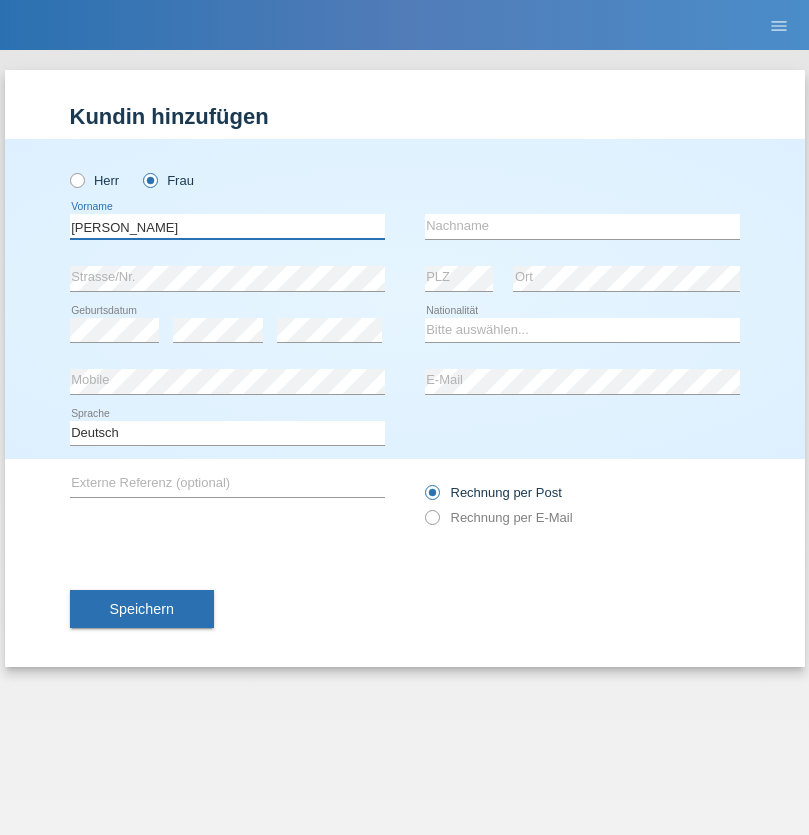 type on "Nelly" 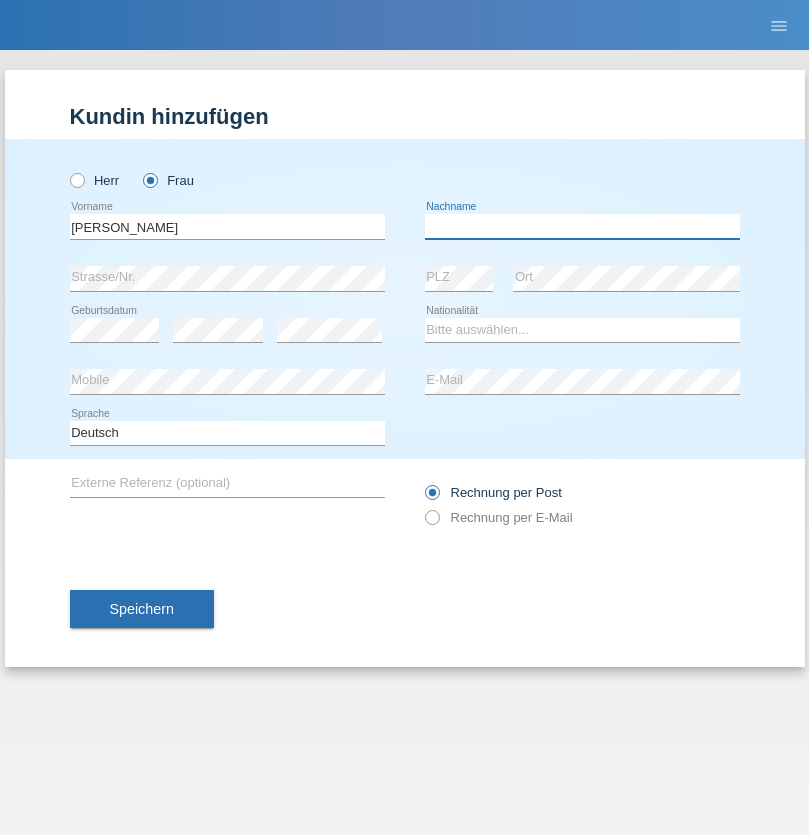 click at bounding box center (582, 226) 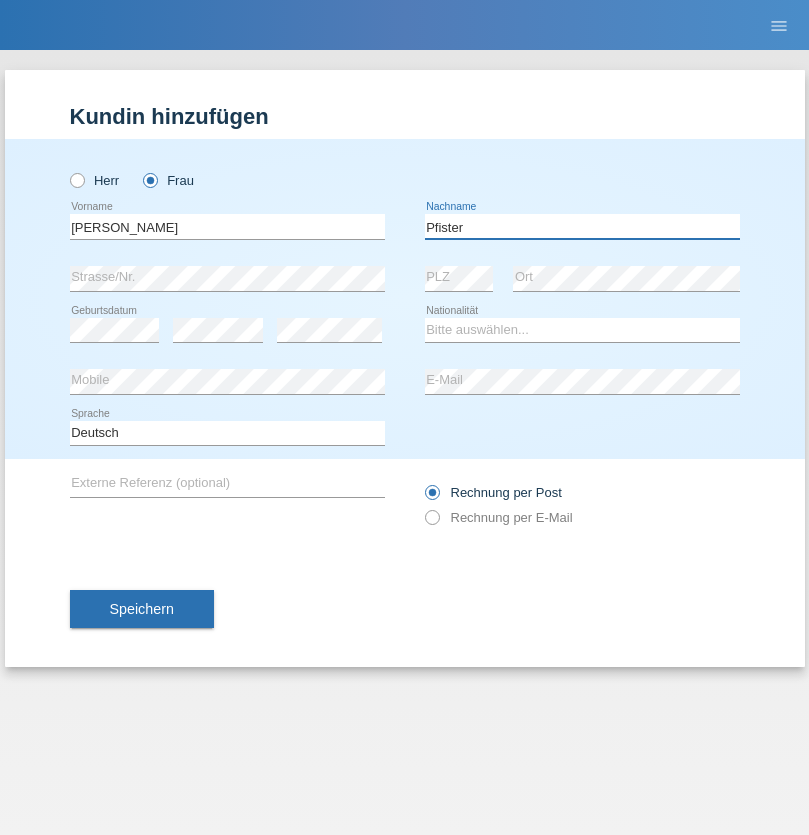 type on "Pfister" 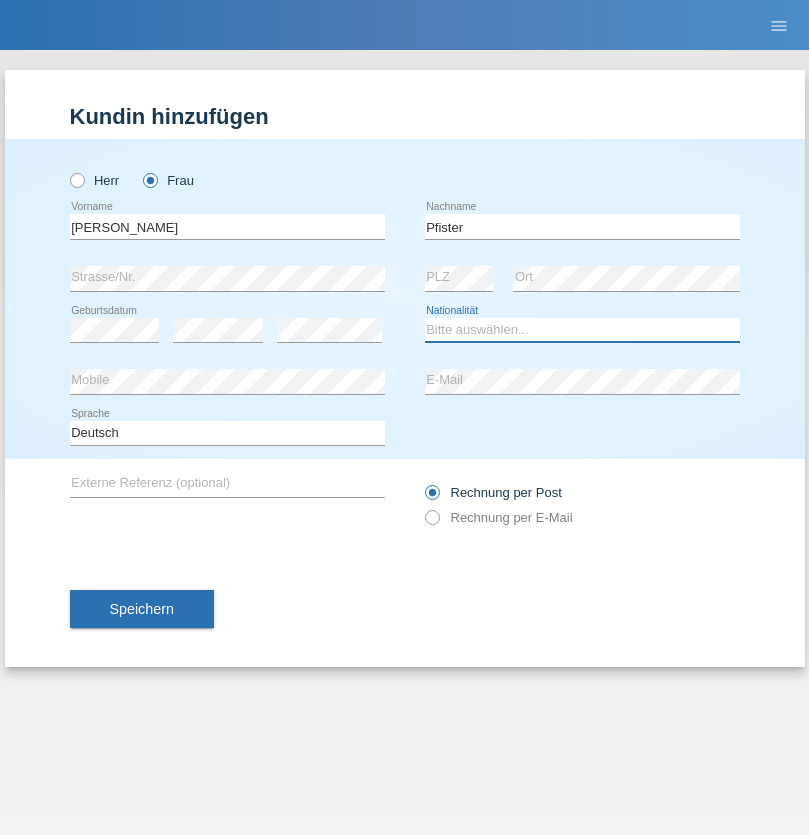 select on "FR" 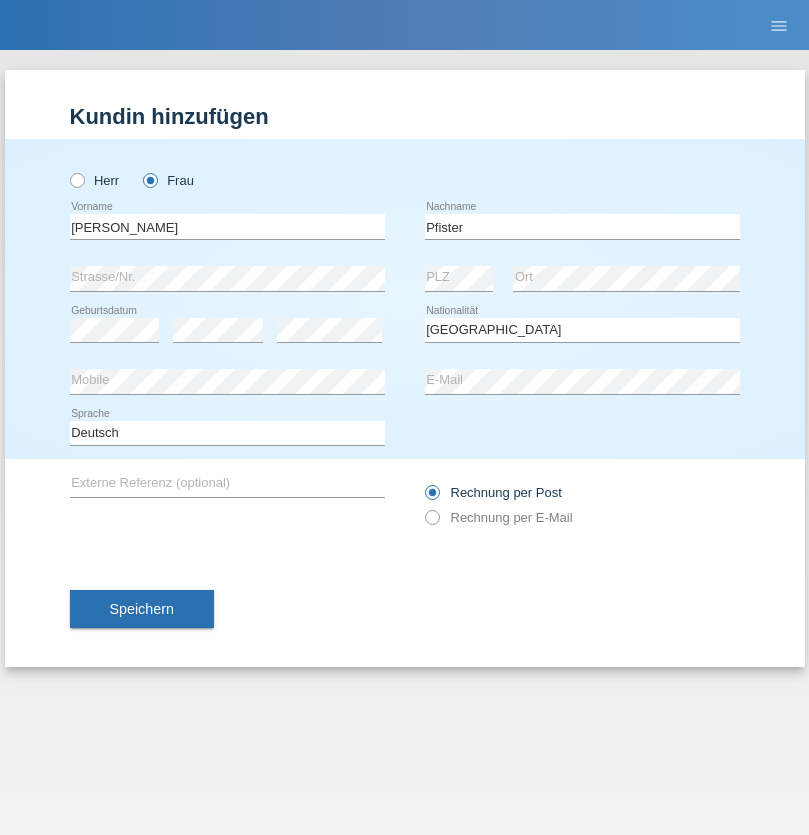 select on "C" 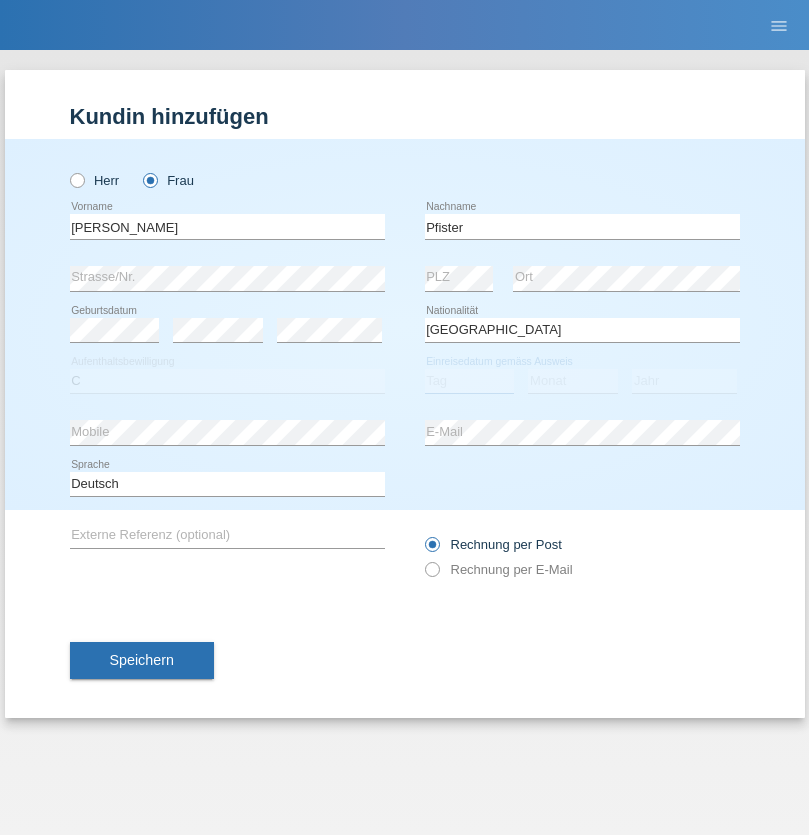 select on "24" 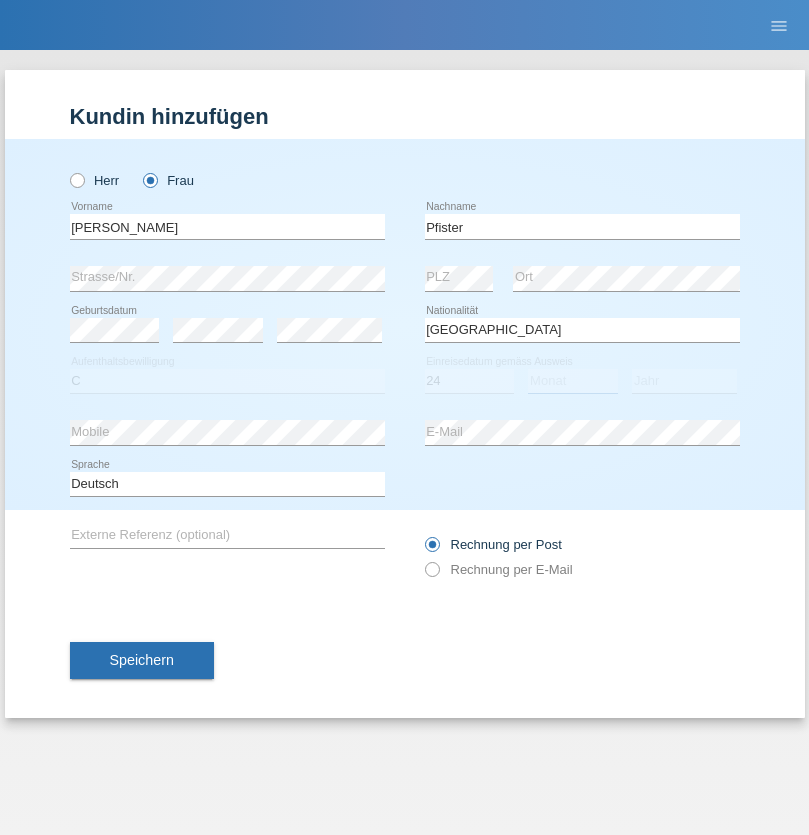 select on "08" 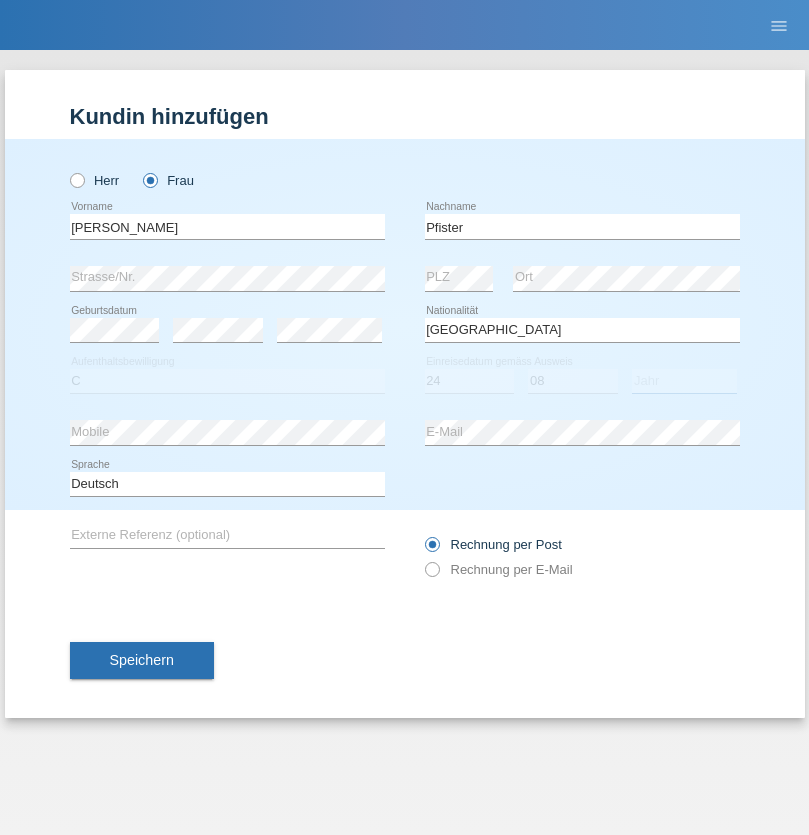 select on "2009" 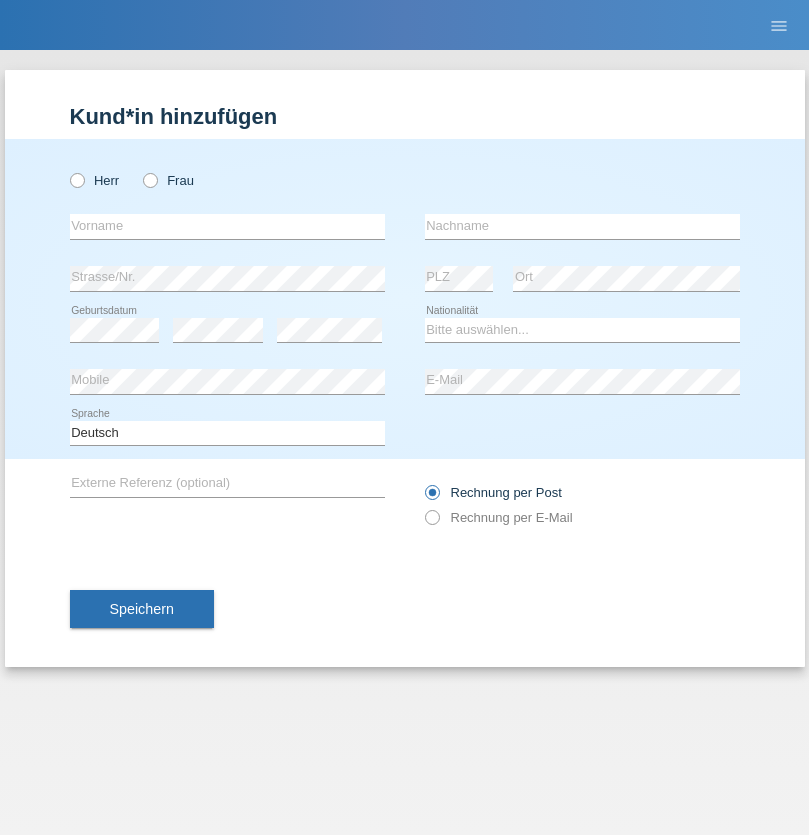 scroll, scrollTop: 0, scrollLeft: 0, axis: both 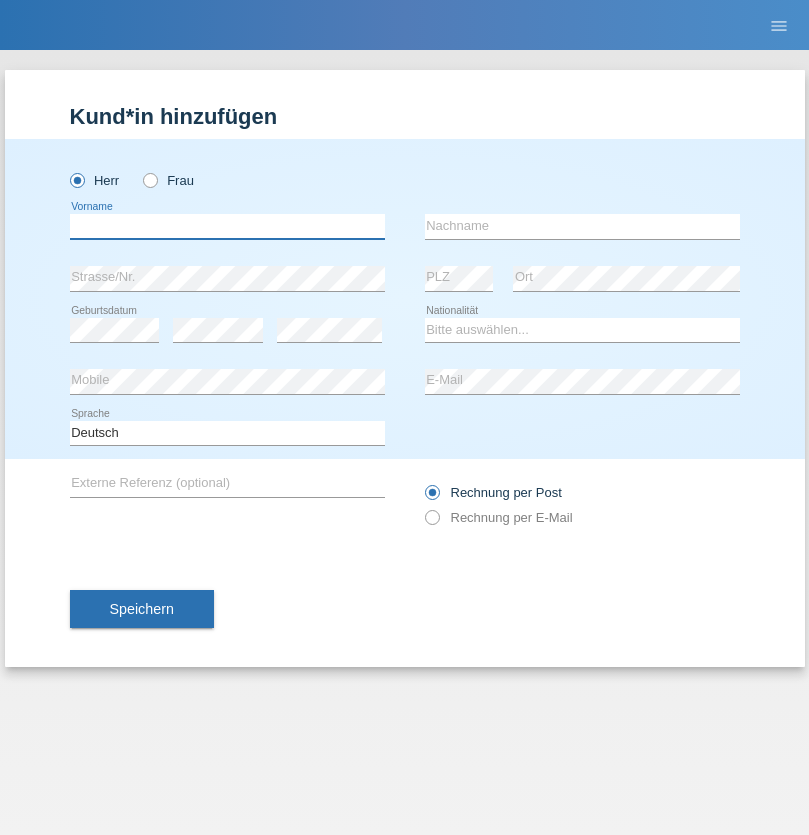 click at bounding box center (227, 226) 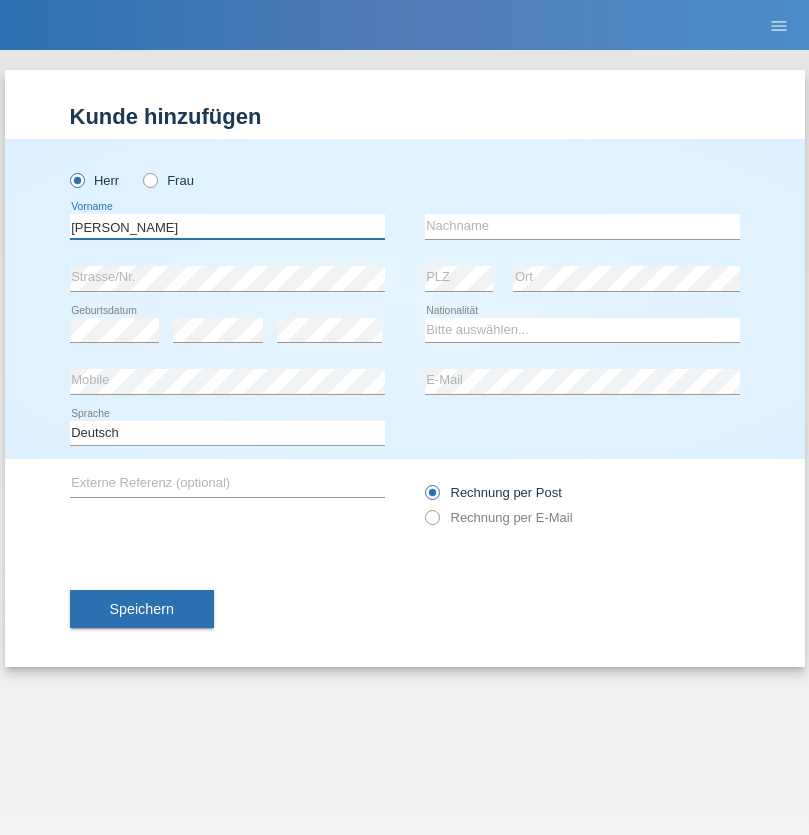 type on "Khbru François" 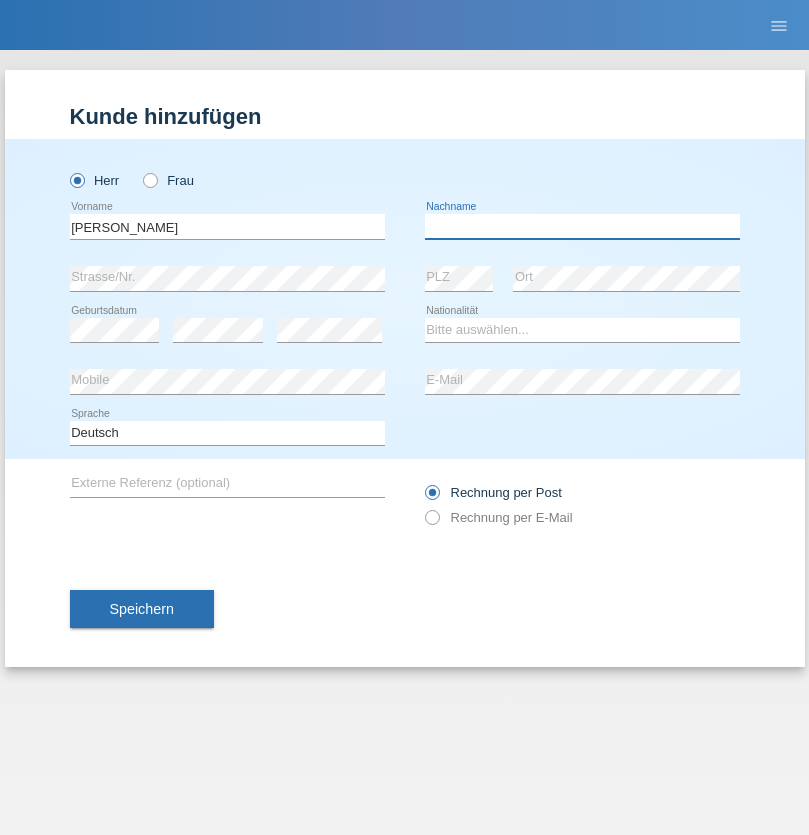 click at bounding box center (582, 226) 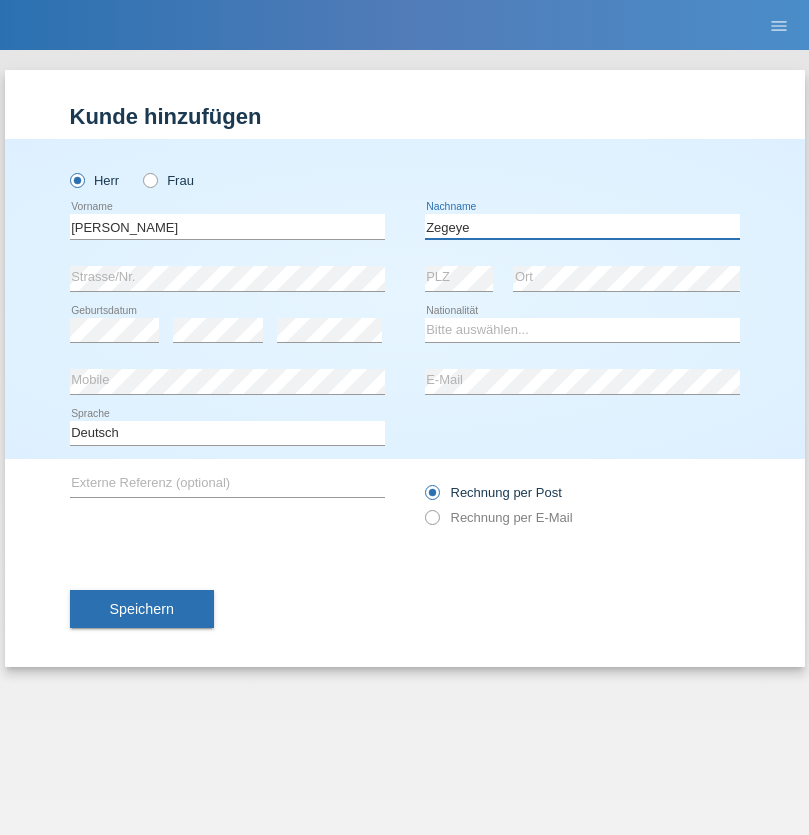 type on "Zegeye" 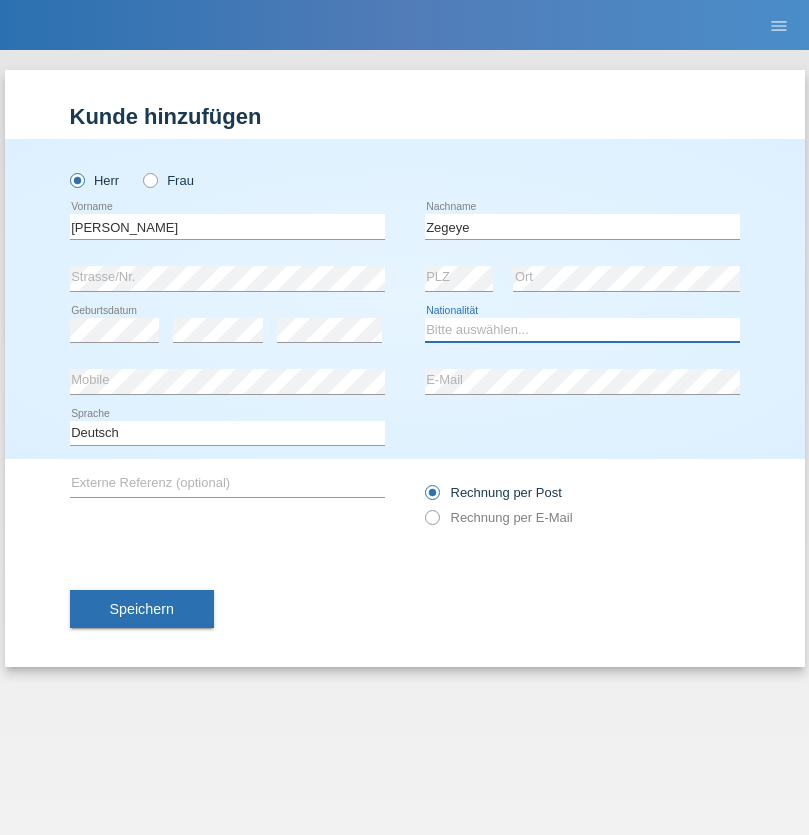 select on "CH" 